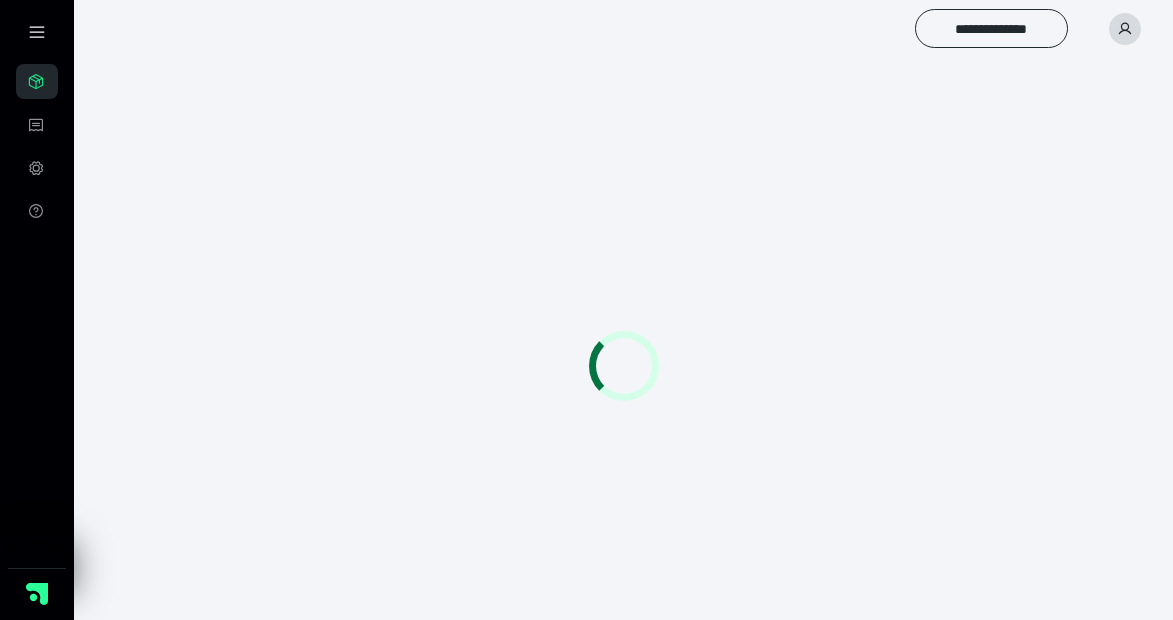 scroll, scrollTop: 0, scrollLeft: 0, axis: both 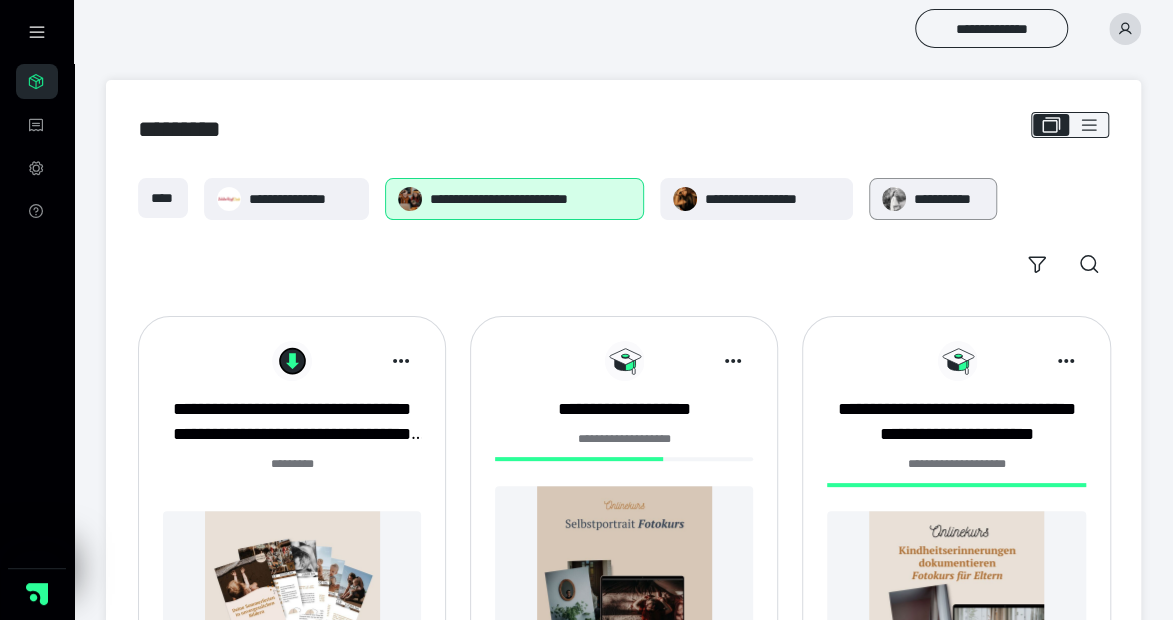 click on "**********" at bounding box center [949, 199] 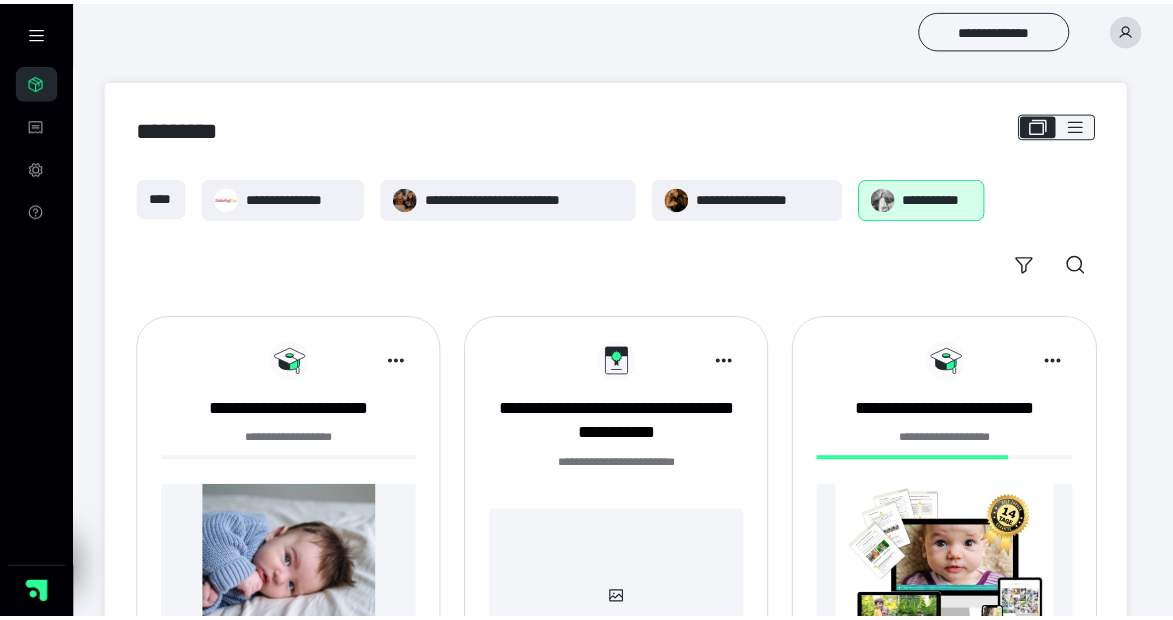 scroll, scrollTop: 0, scrollLeft: 0, axis: both 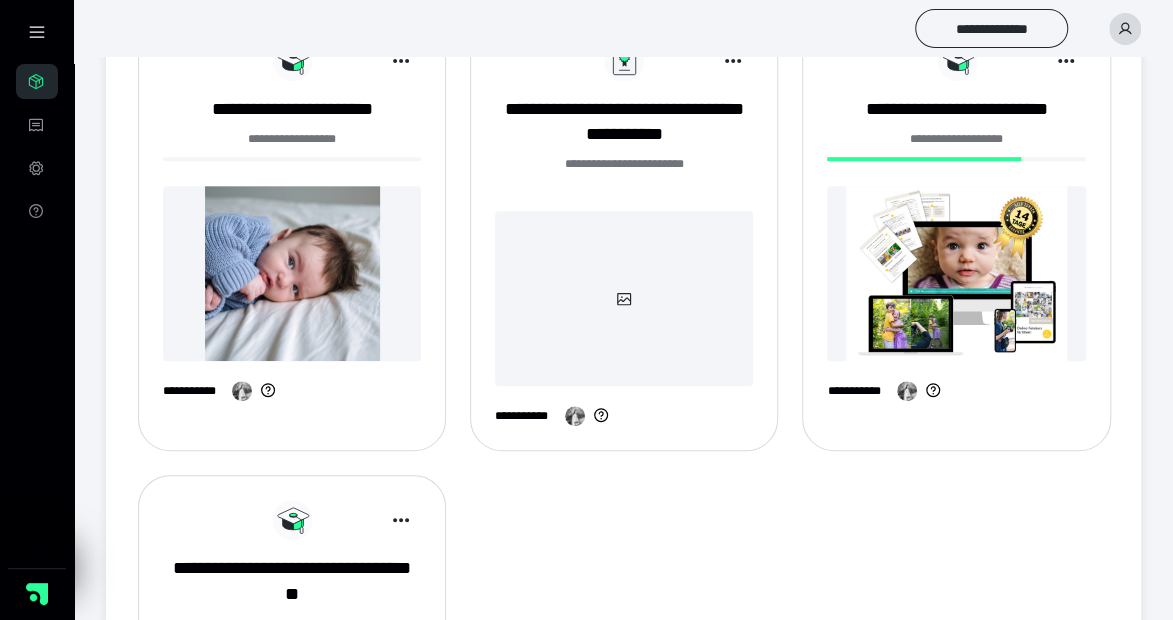 click at bounding box center (956, 273) 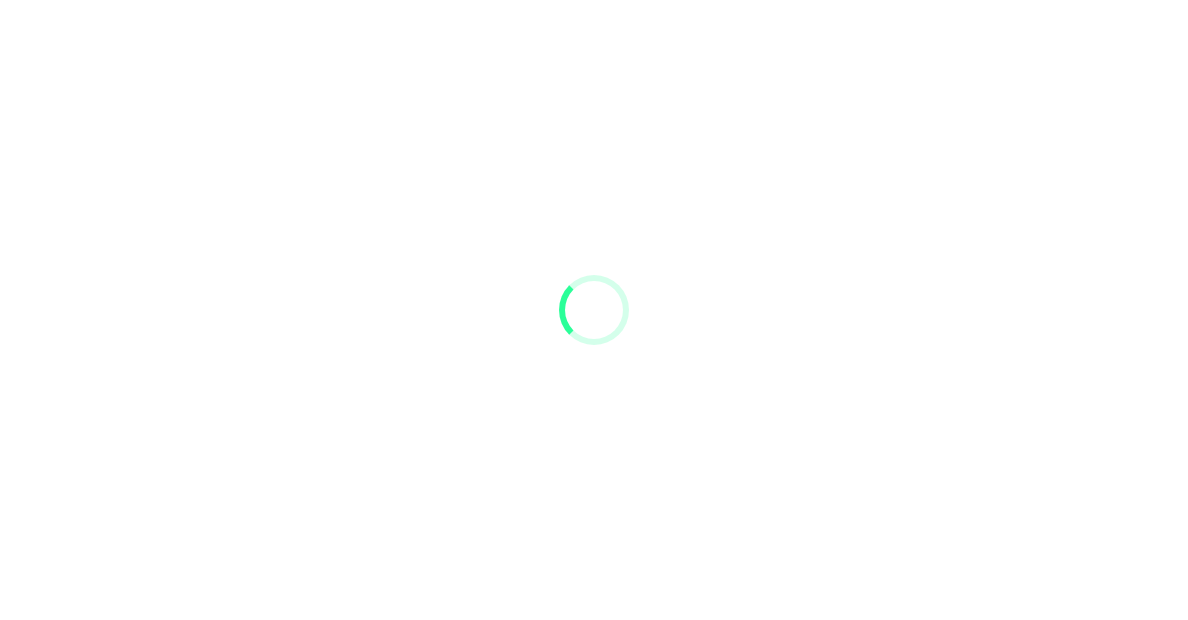 scroll, scrollTop: 0, scrollLeft: 0, axis: both 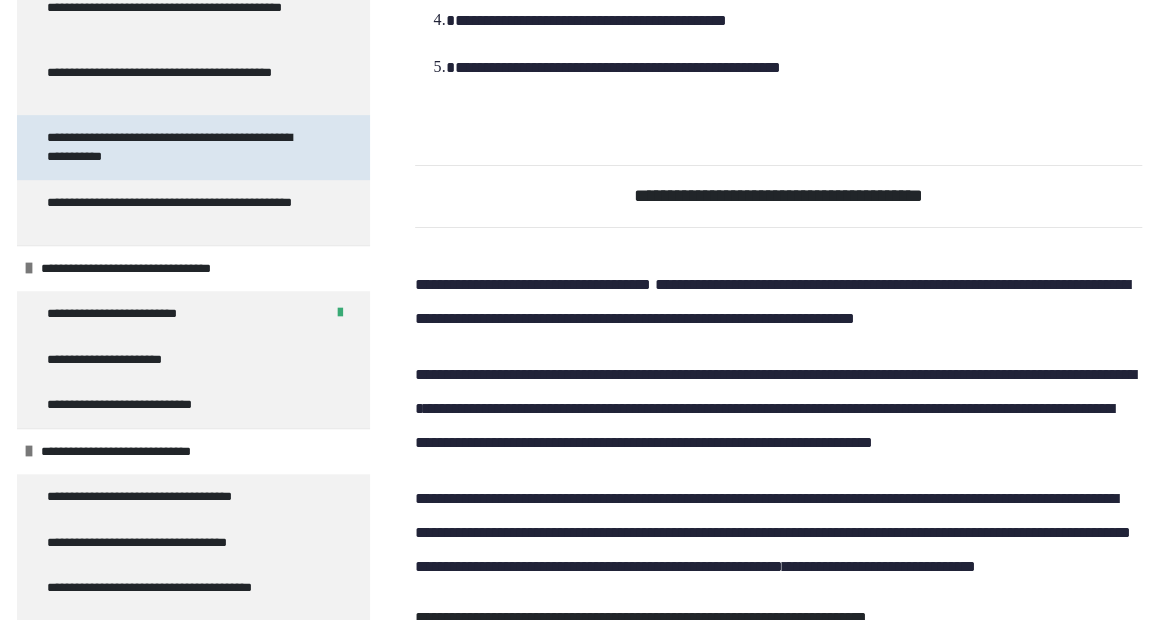 click on "**********" at bounding box center (178, 147) 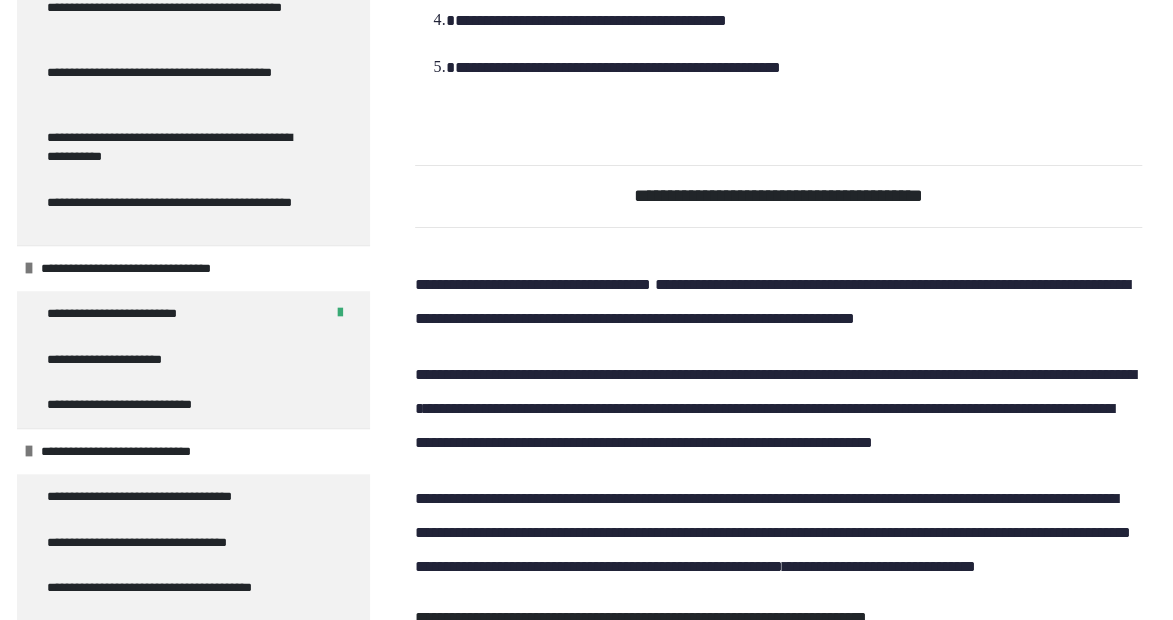 scroll, scrollTop: 270, scrollLeft: 0, axis: vertical 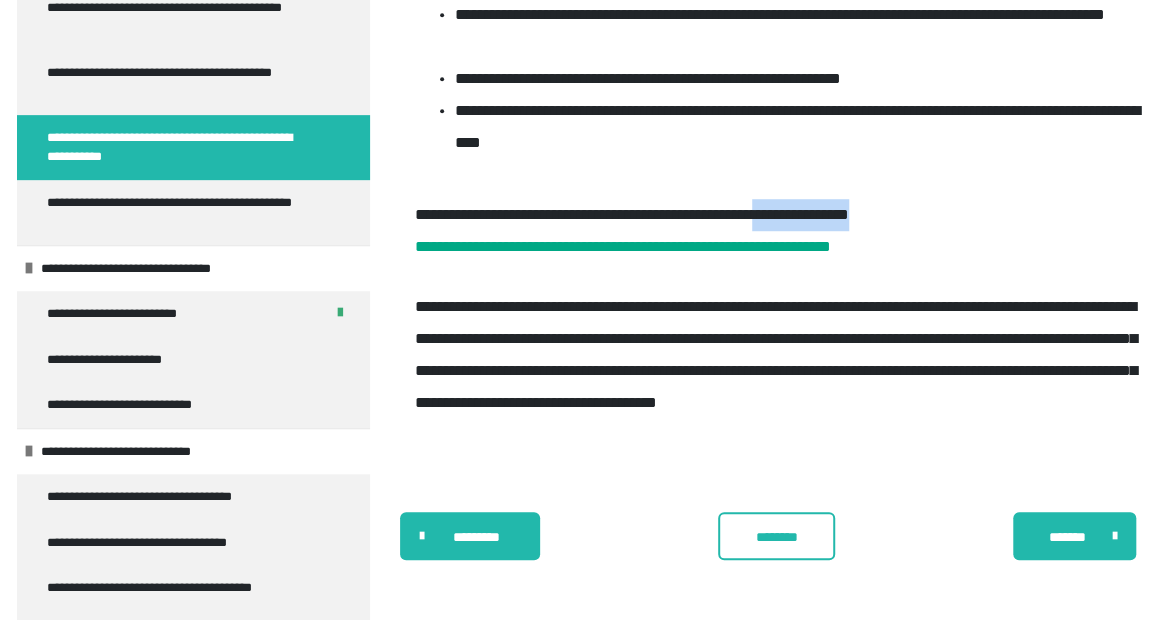 drag, startPoint x: 910, startPoint y: 217, endPoint x: 1051, endPoint y: 215, distance: 141.01419 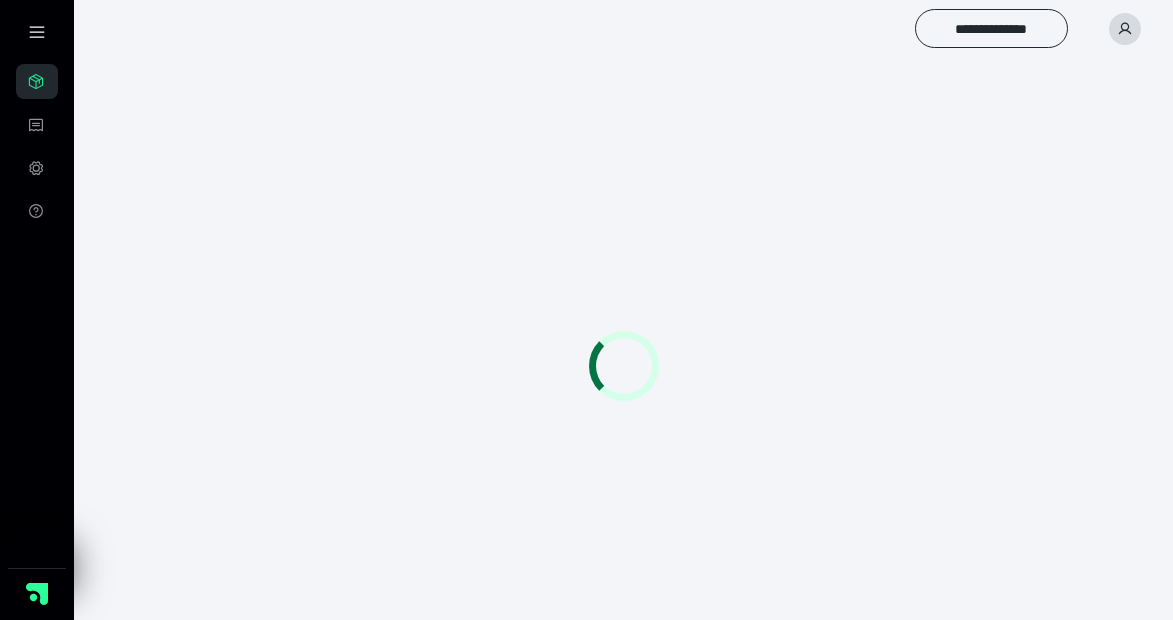 scroll, scrollTop: 0, scrollLeft: 0, axis: both 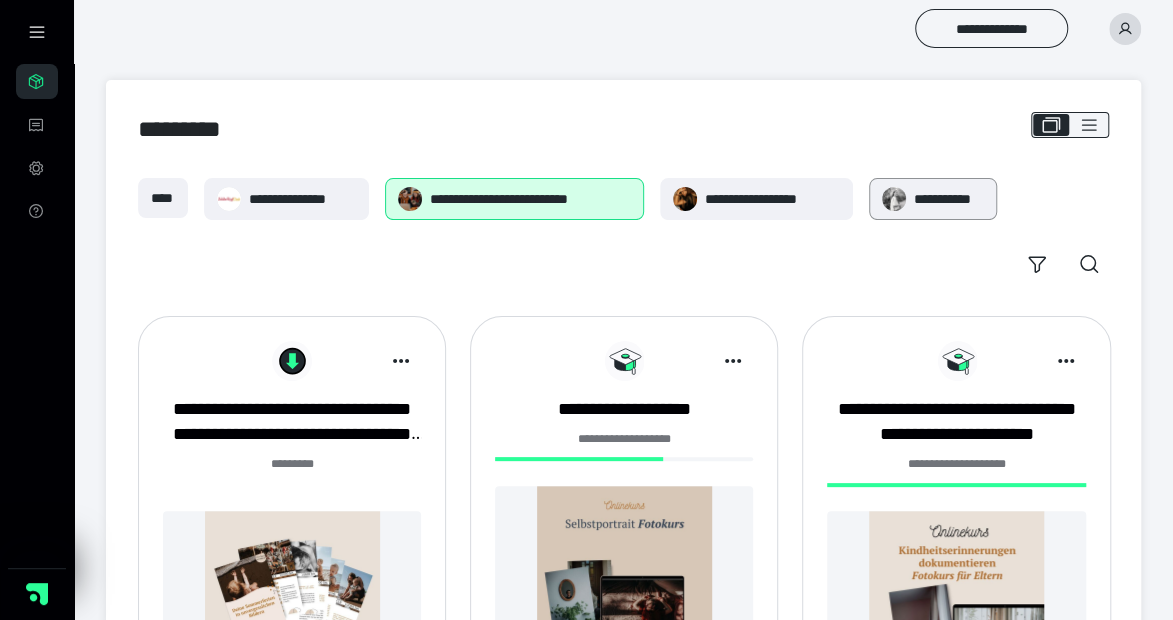click on "**********" at bounding box center (949, 199) 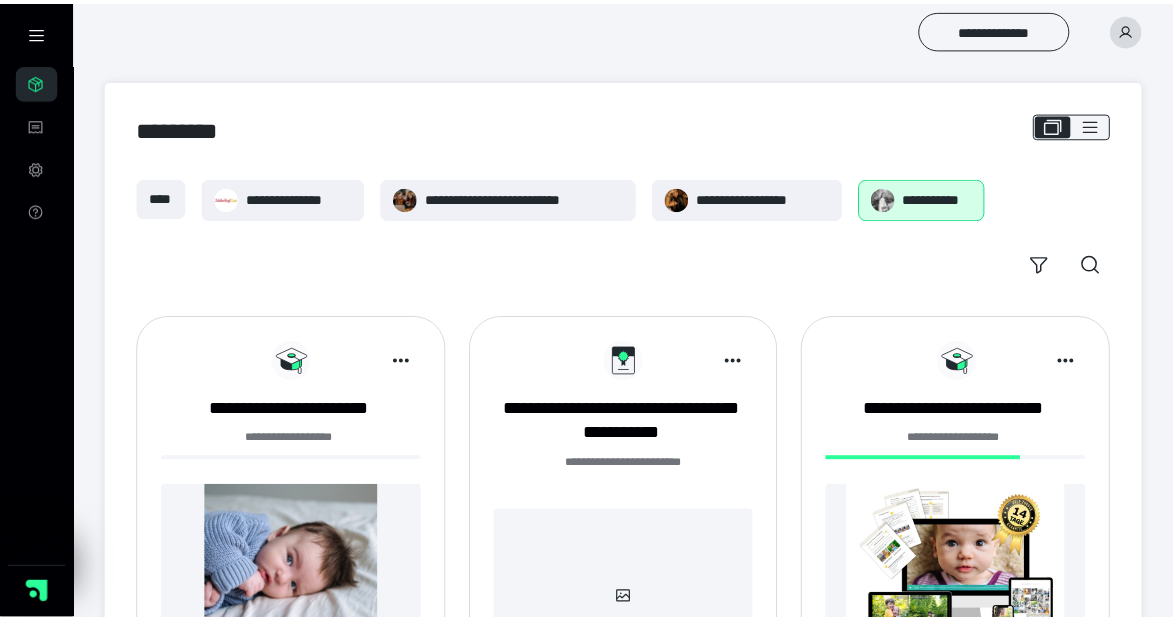 scroll, scrollTop: 0, scrollLeft: 0, axis: both 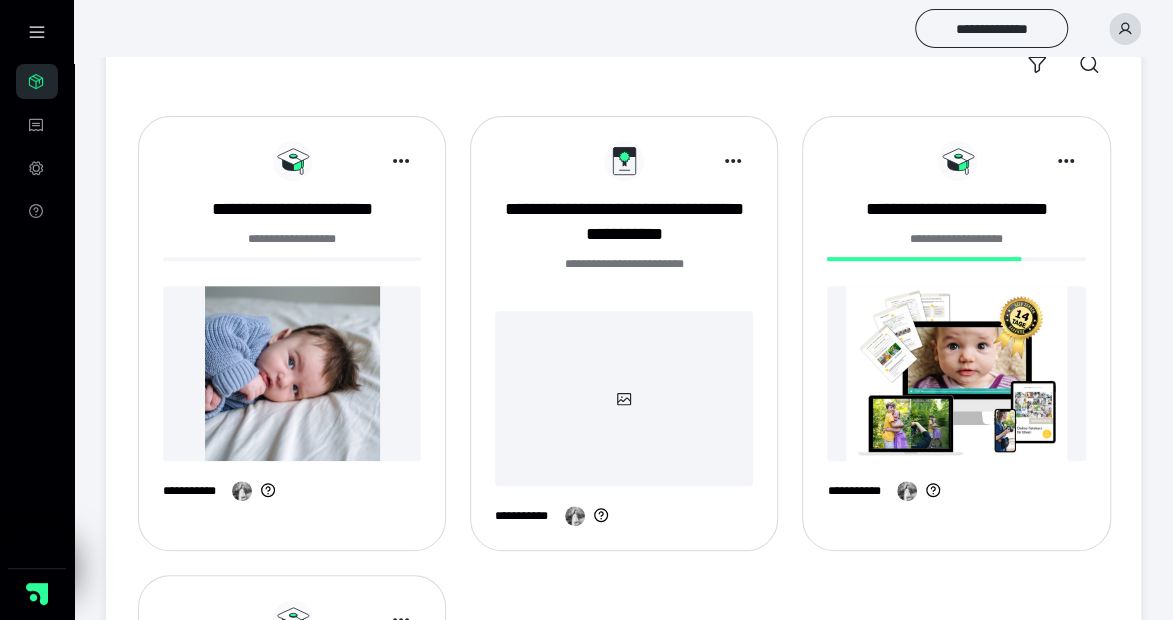 click at bounding box center [956, 373] 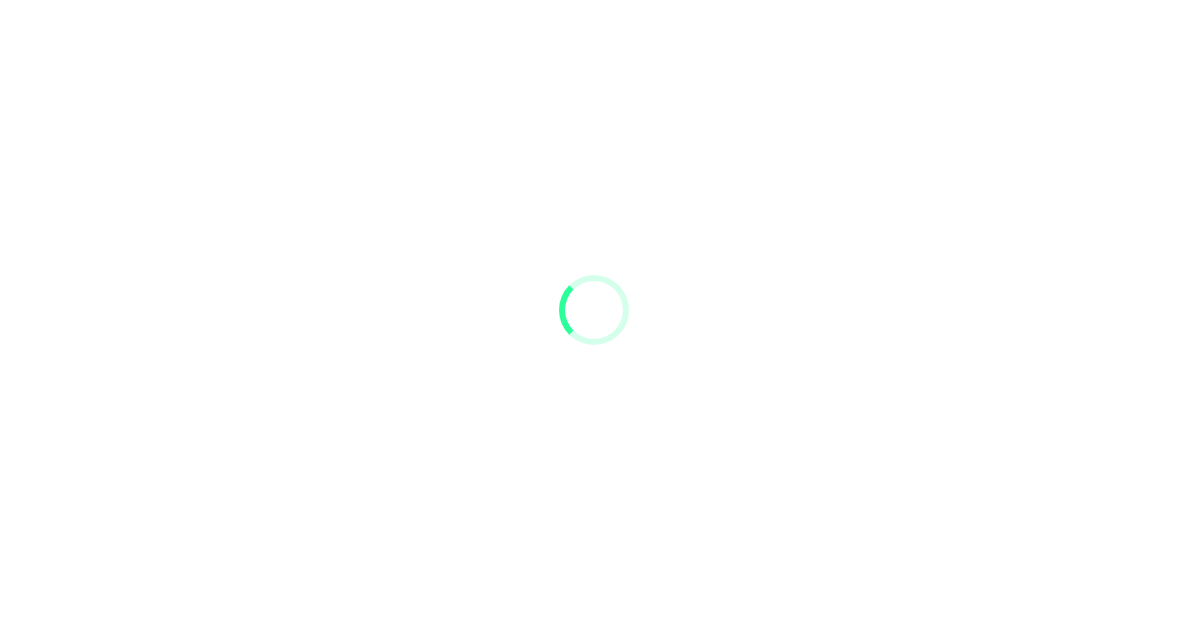 scroll, scrollTop: 0, scrollLeft: 0, axis: both 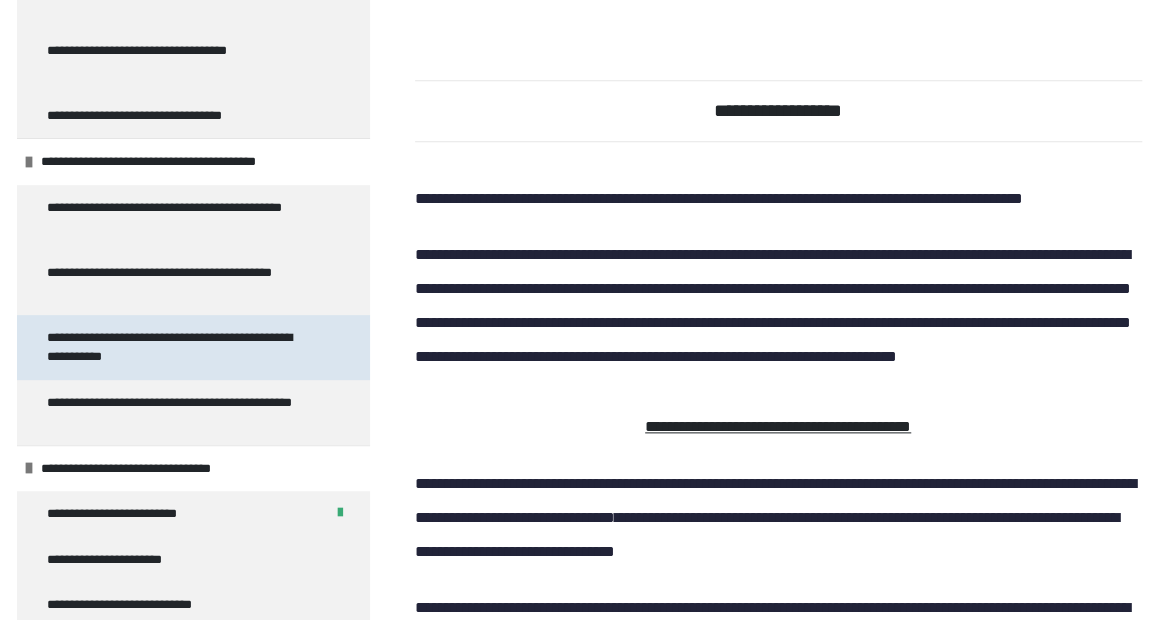 click on "**********" at bounding box center [178, 347] 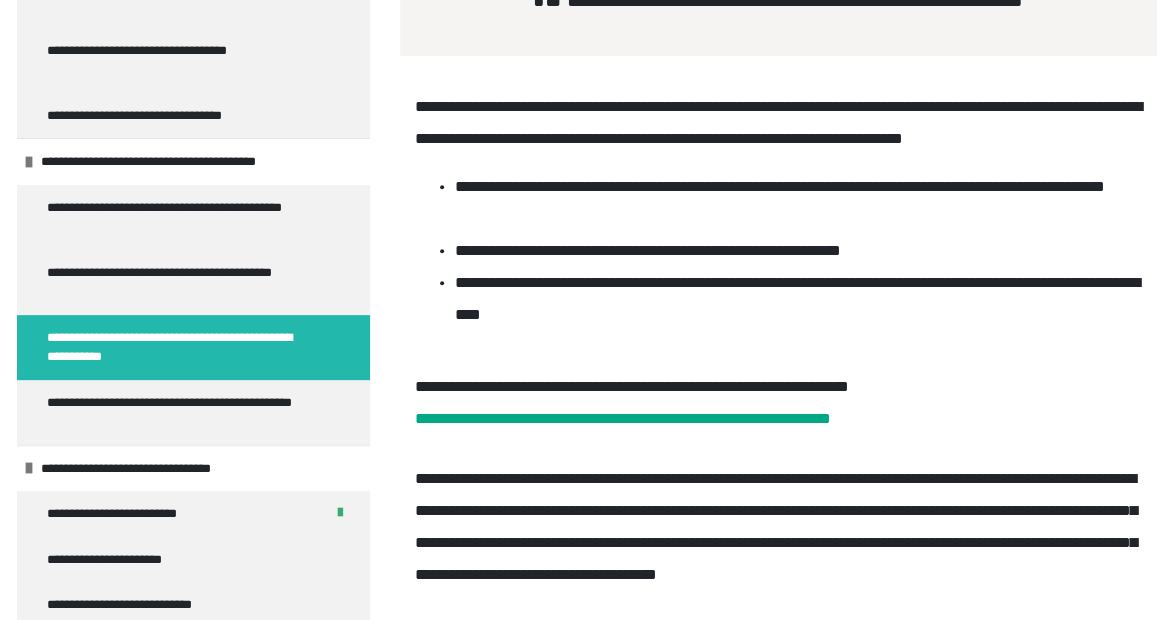 scroll, scrollTop: 370, scrollLeft: 0, axis: vertical 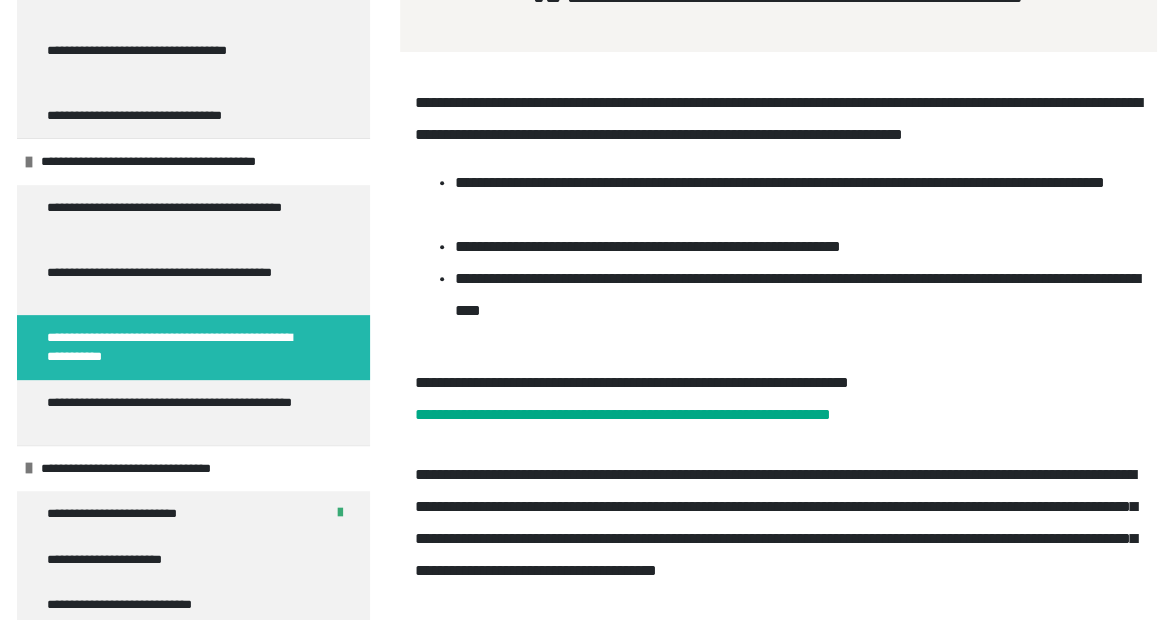 click on "**********" at bounding box center (770, 382) 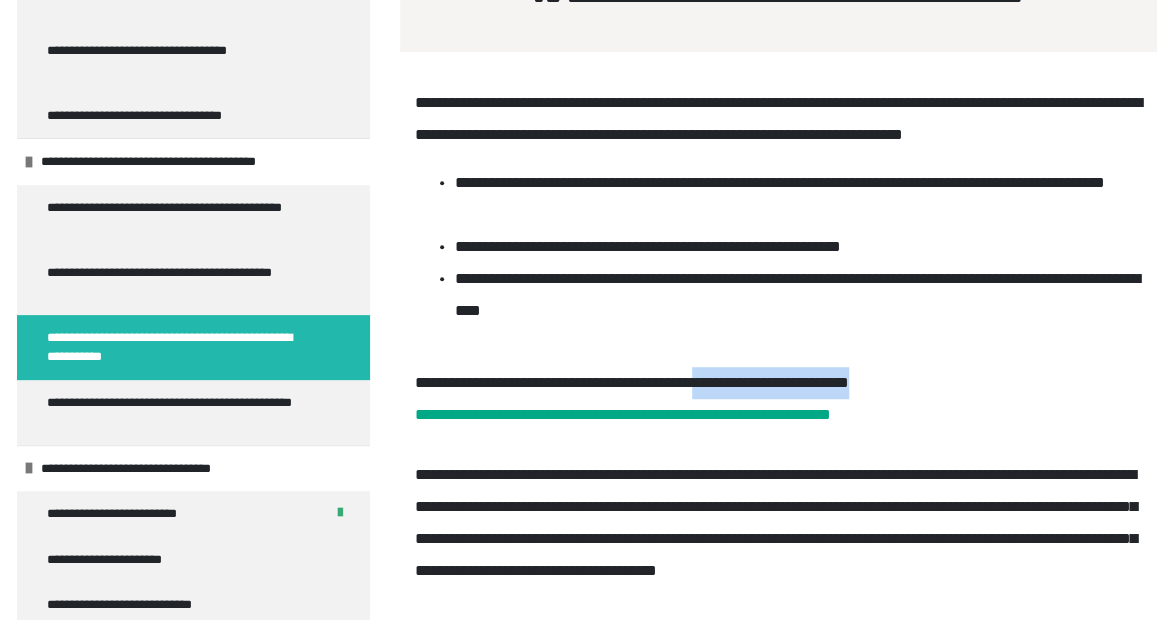 drag, startPoint x: 826, startPoint y: 415, endPoint x: 1082, endPoint y: 403, distance: 256.2811 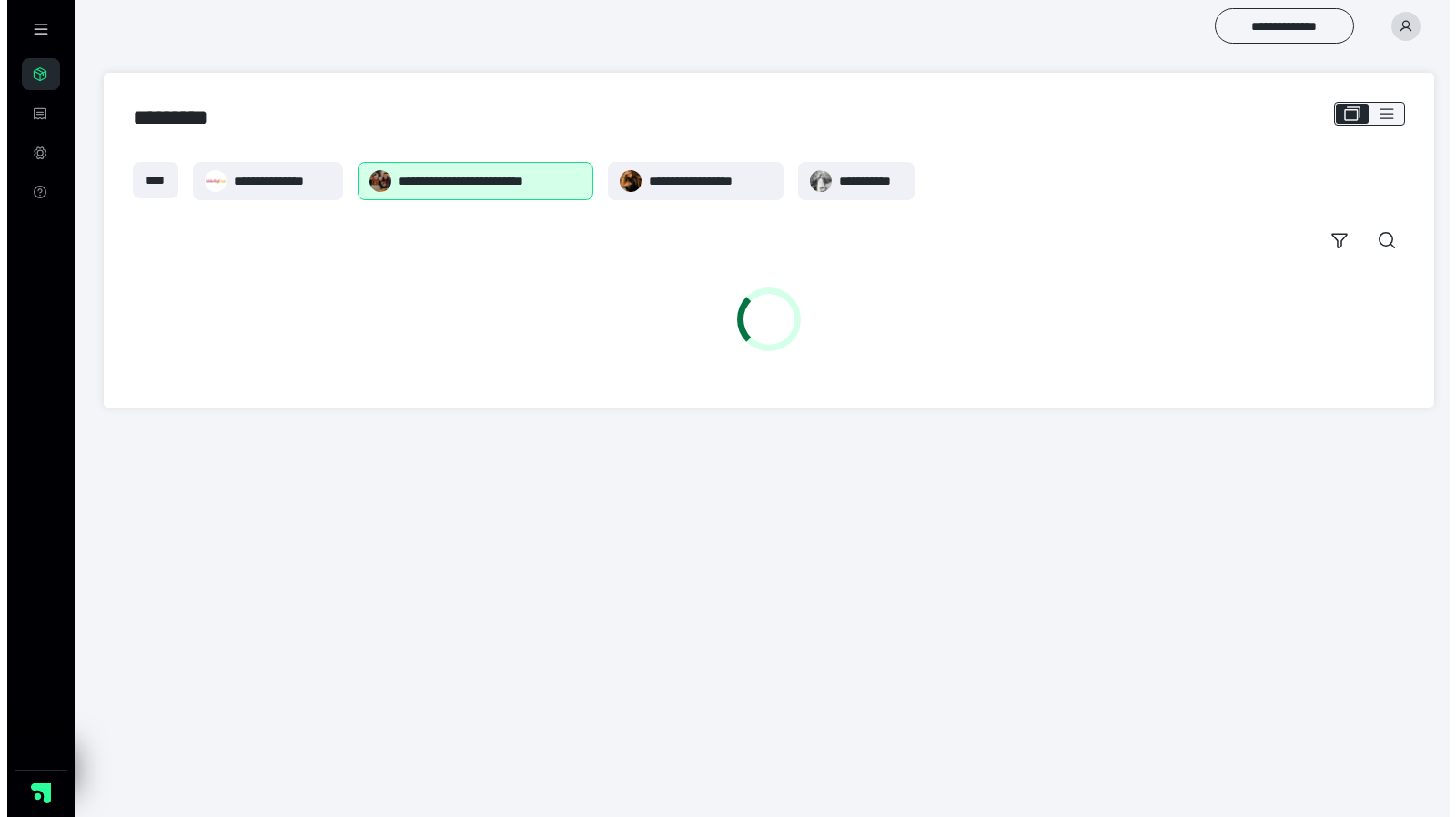 scroll, scrollTop: 0, scrollLeft: 0, axis: both 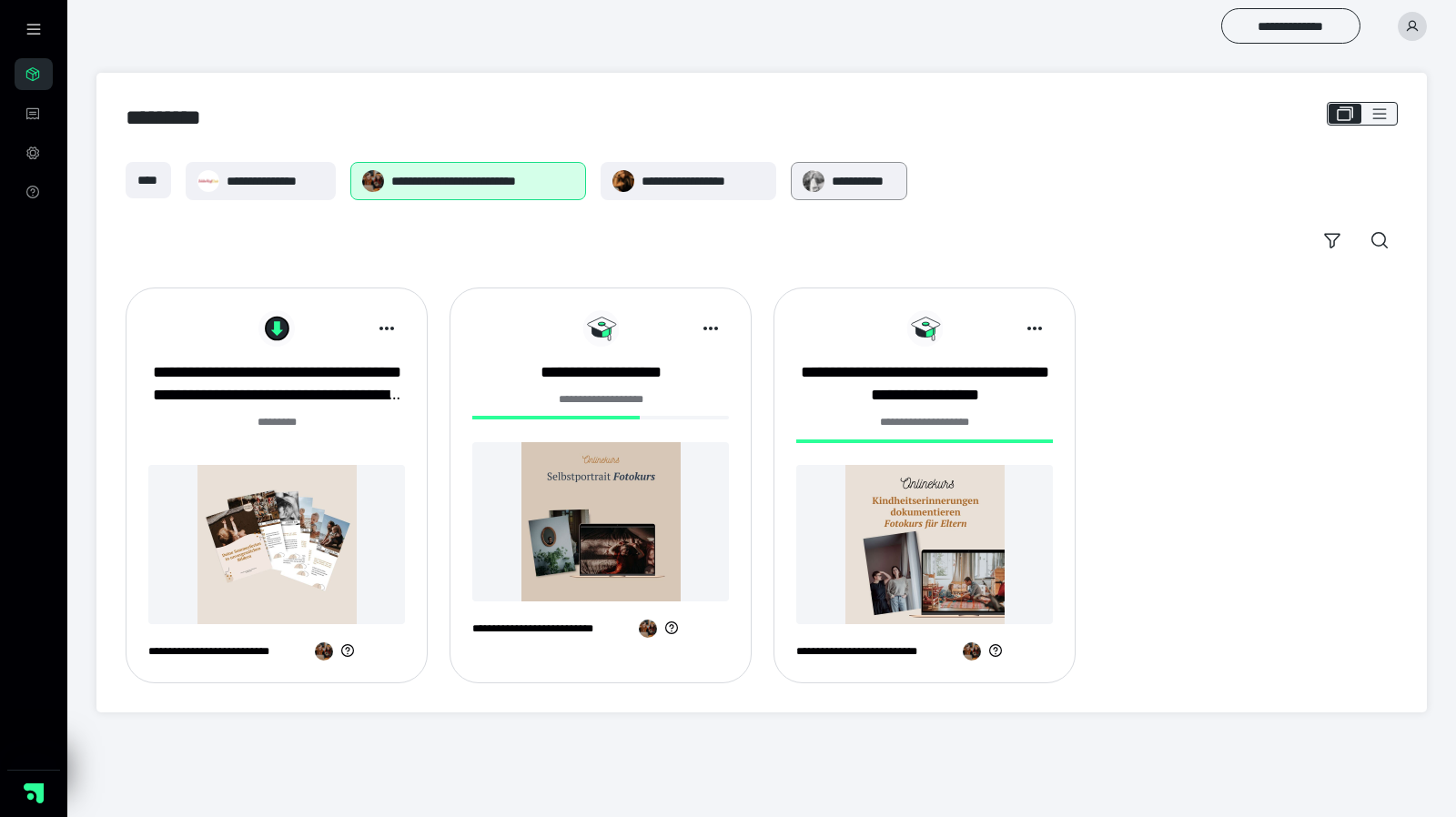 click on "**********" at bounding box center [864, 181] 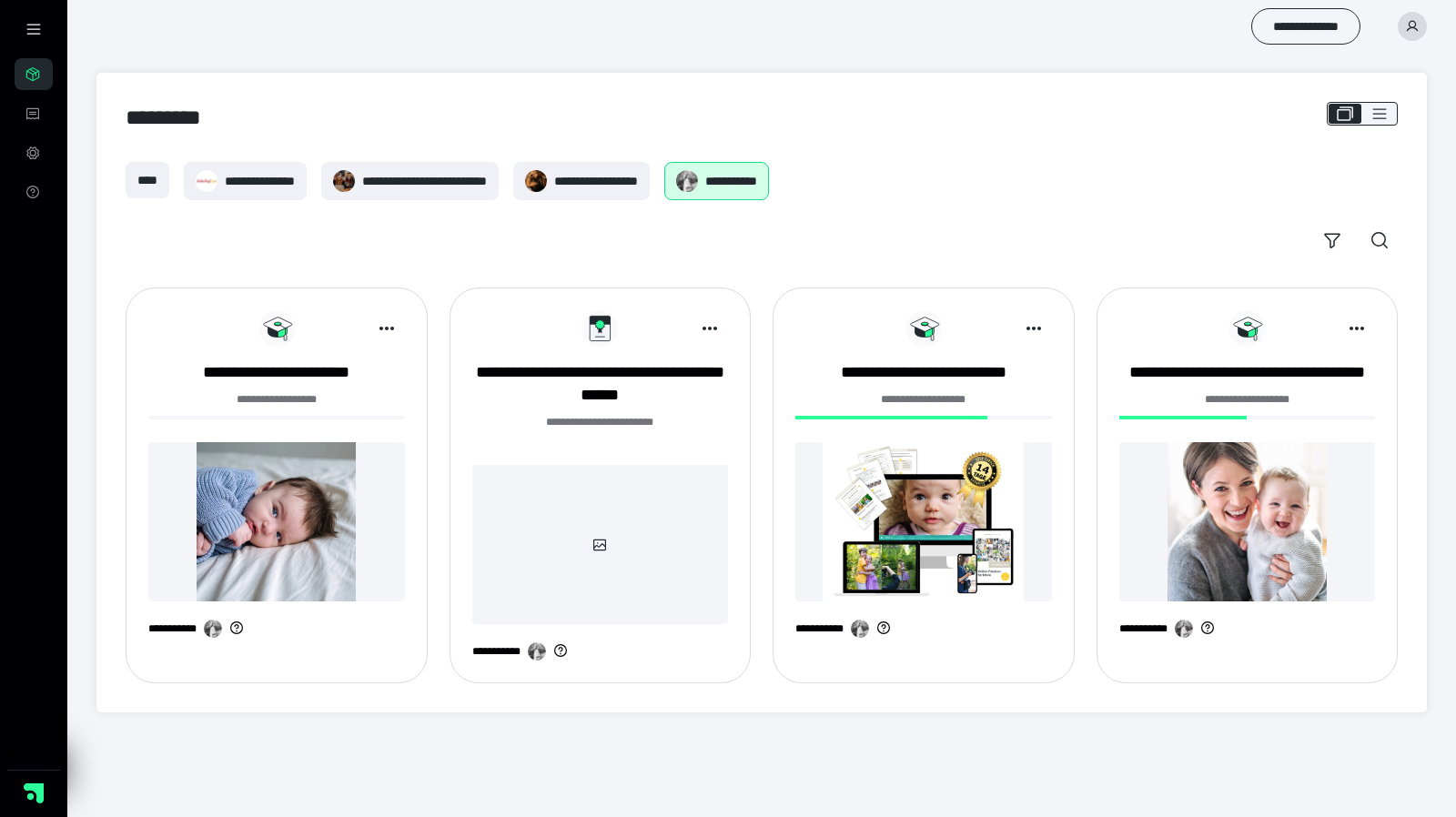 scroll, scrollTop: 0, scrollLeft: 0, axis: both 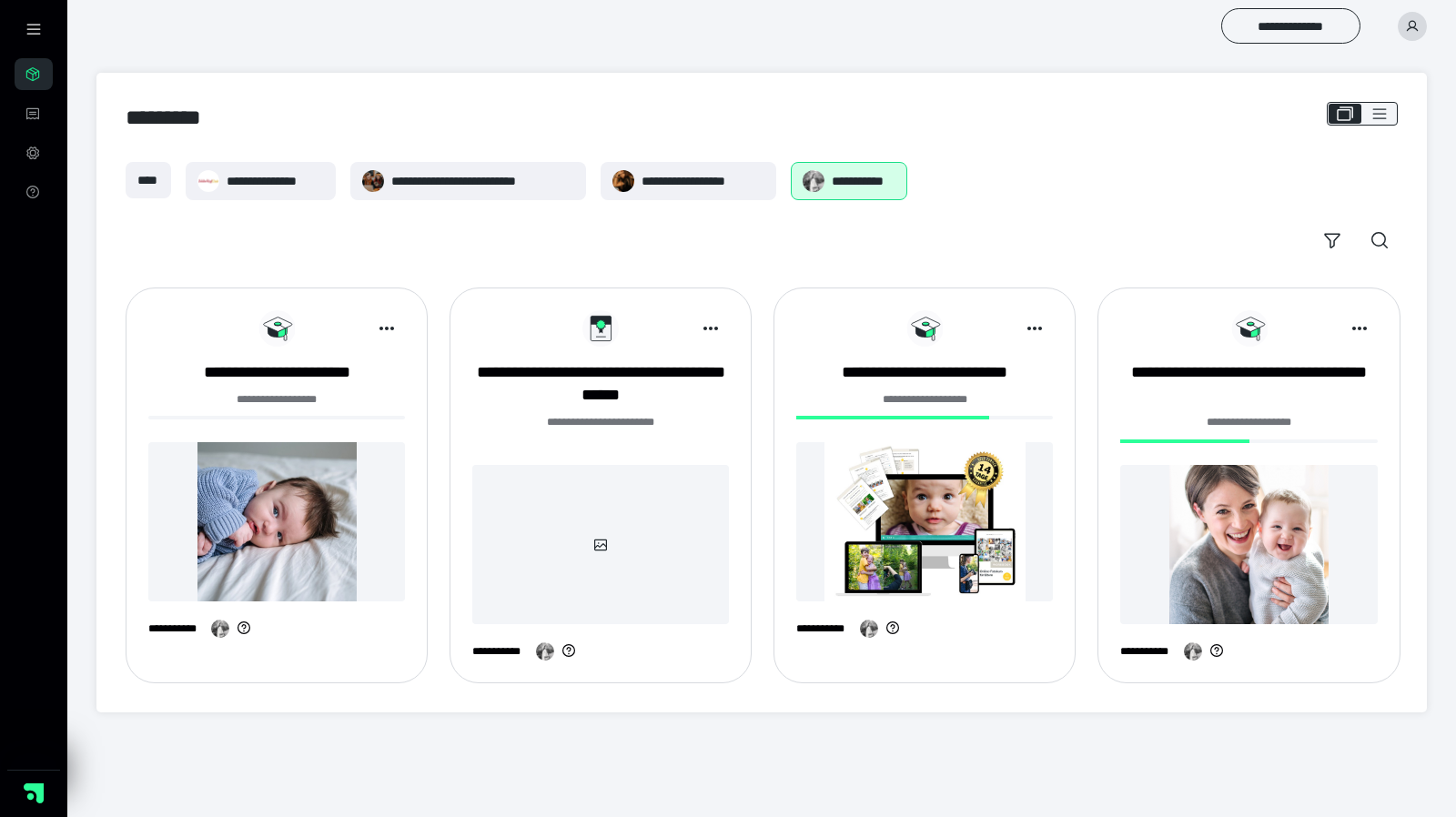 click at bounding box center (925, 521) 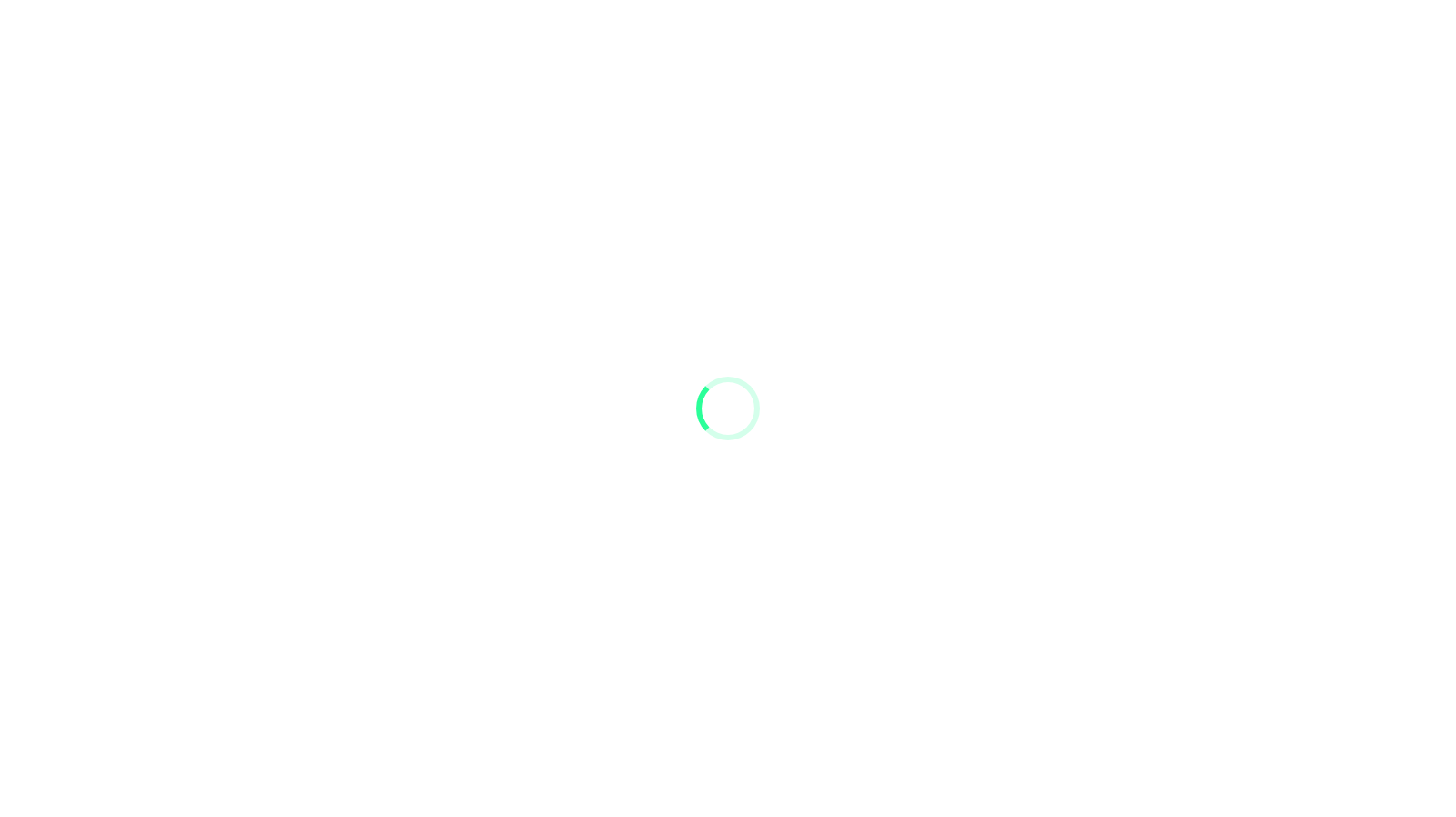 scroll, scrollTop: 0, scrollLeft: 0, axis: both 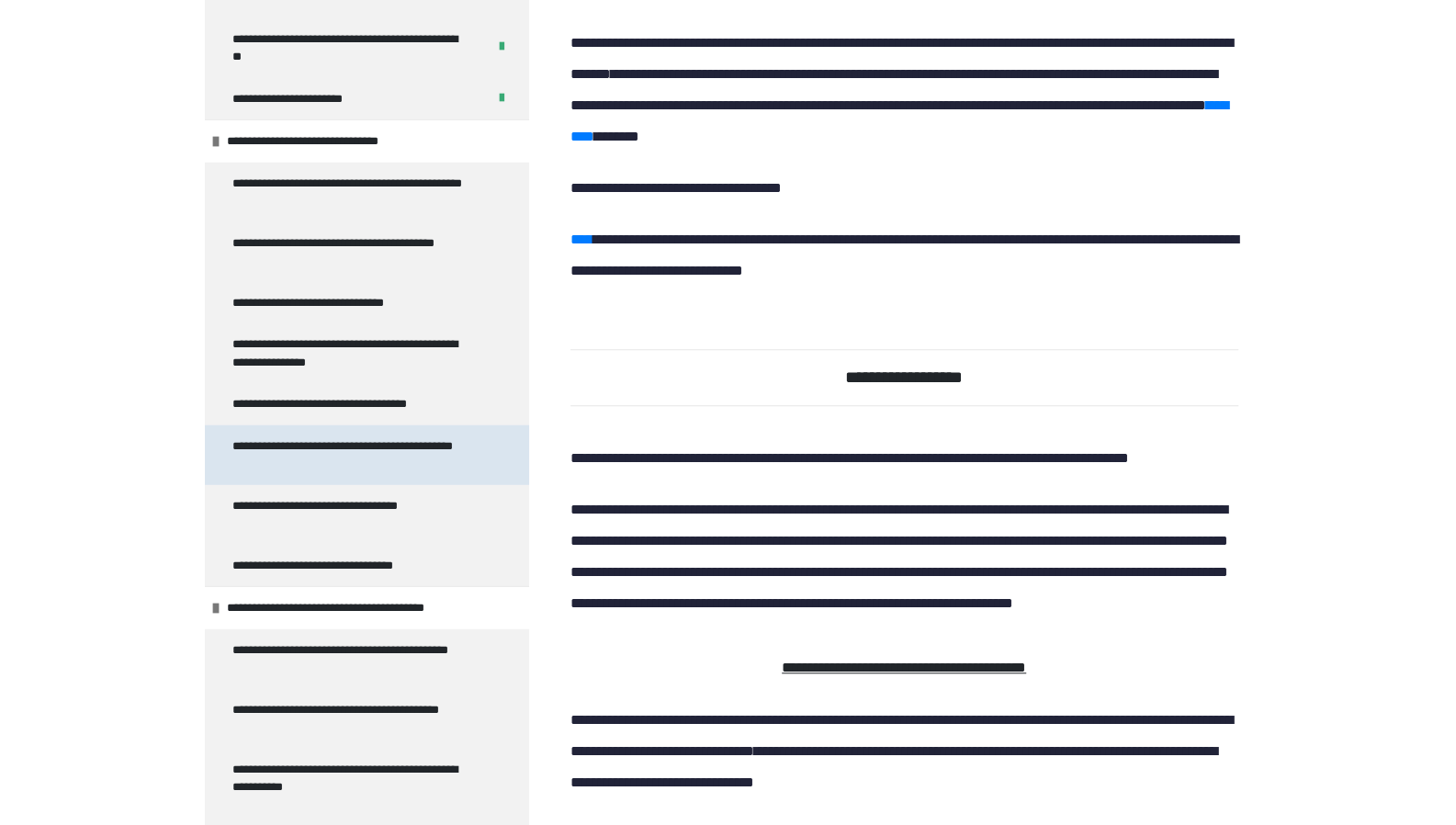 click on "**********" at bounding box center [353, 455] 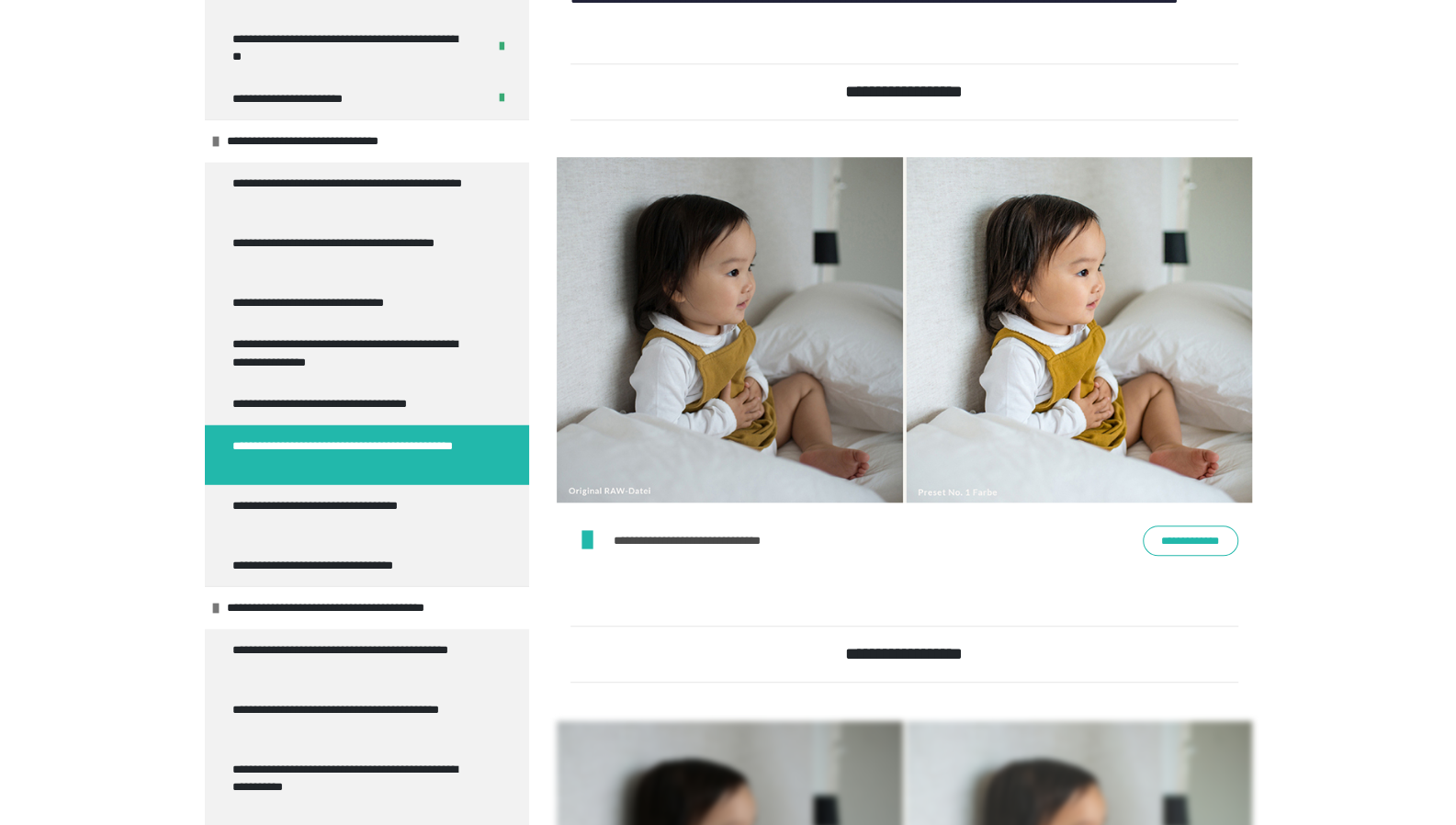 scroll, scrollTop: 891, scrollLeft: 0, axis: vertical 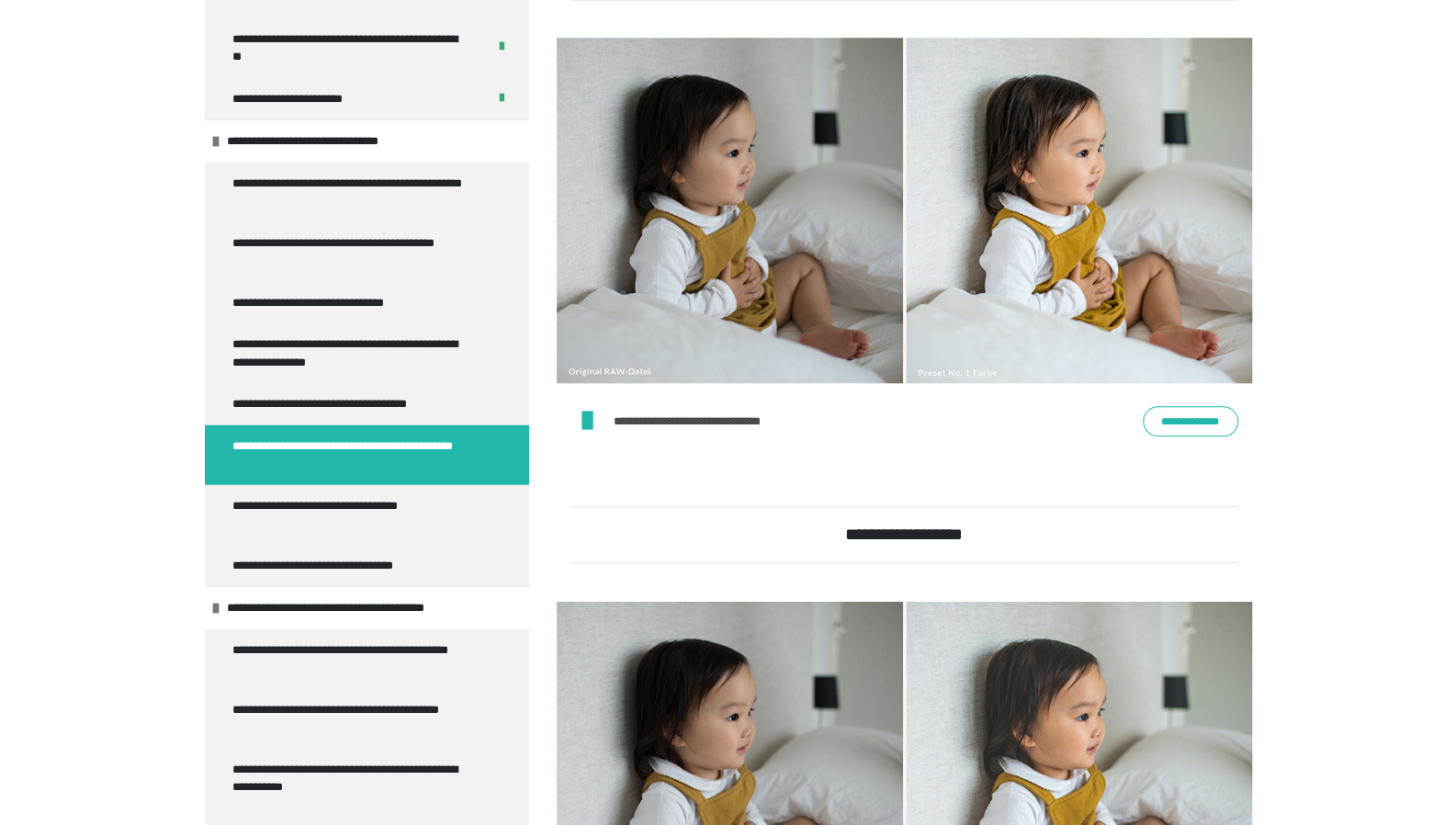 click on "**********" at bounding box center (1191, 421) 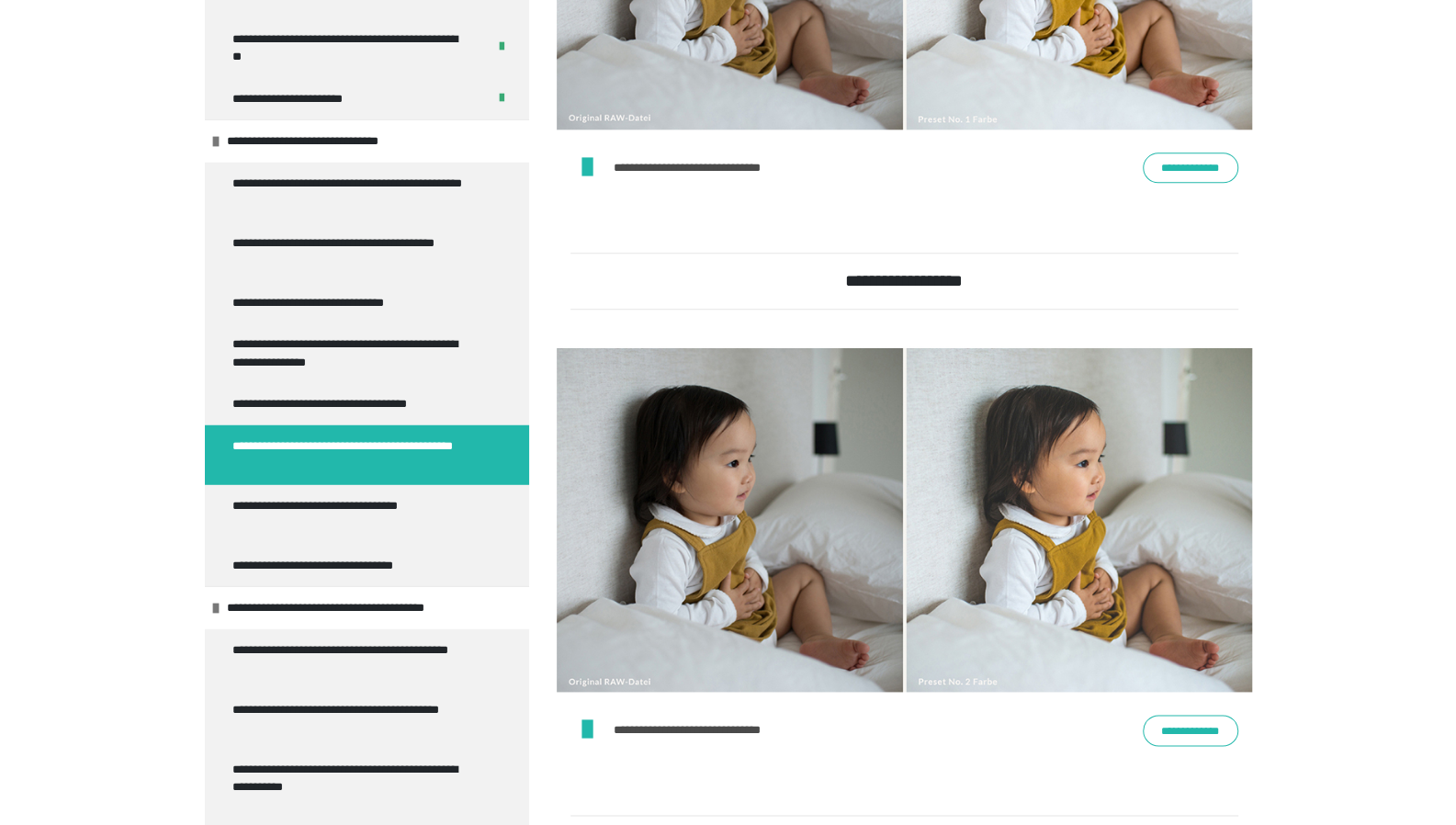 scroll, scrollTop: 799, scrollLeft: 0, axis: vertical 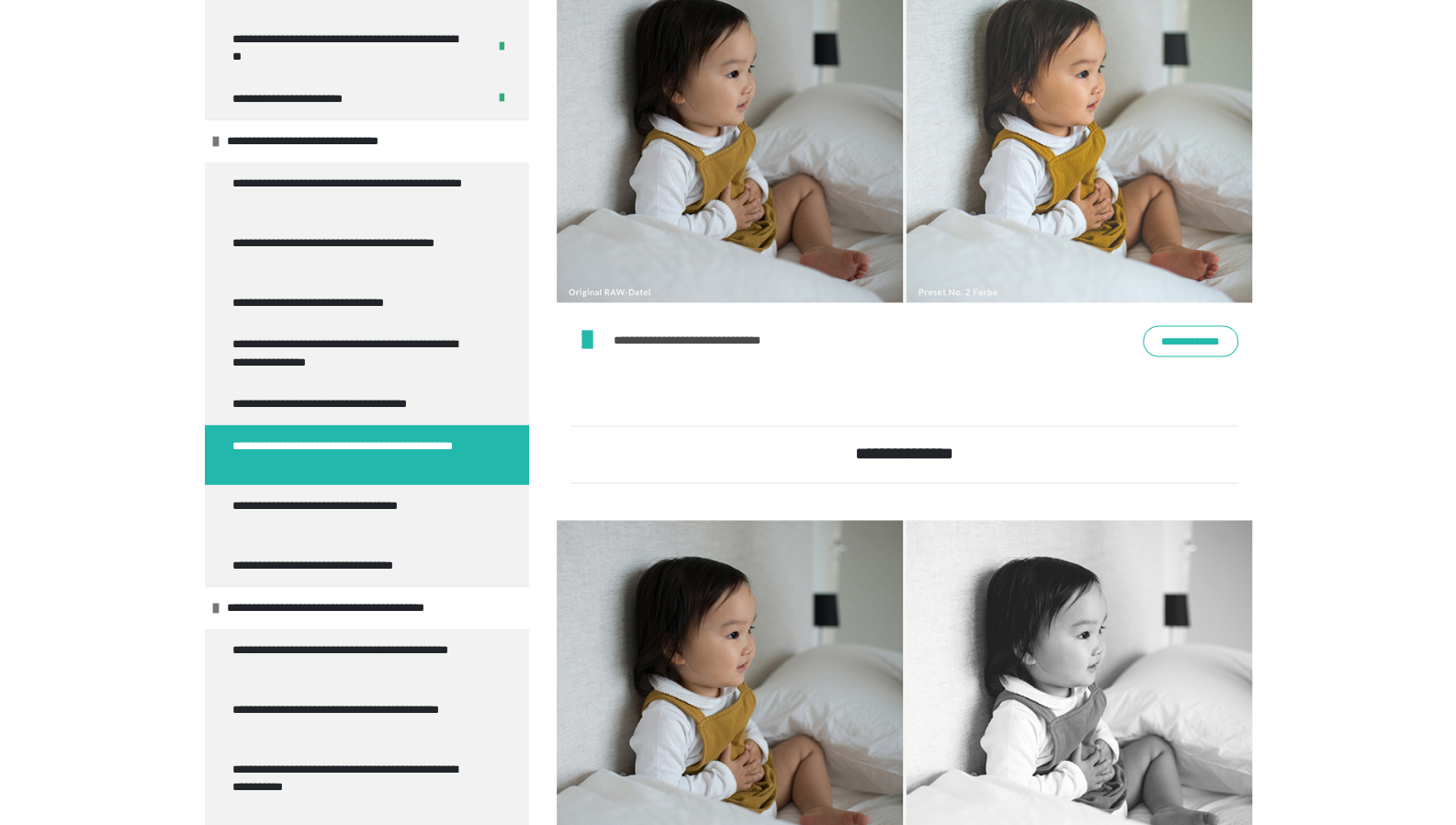 click at bounding box center (587, 340) 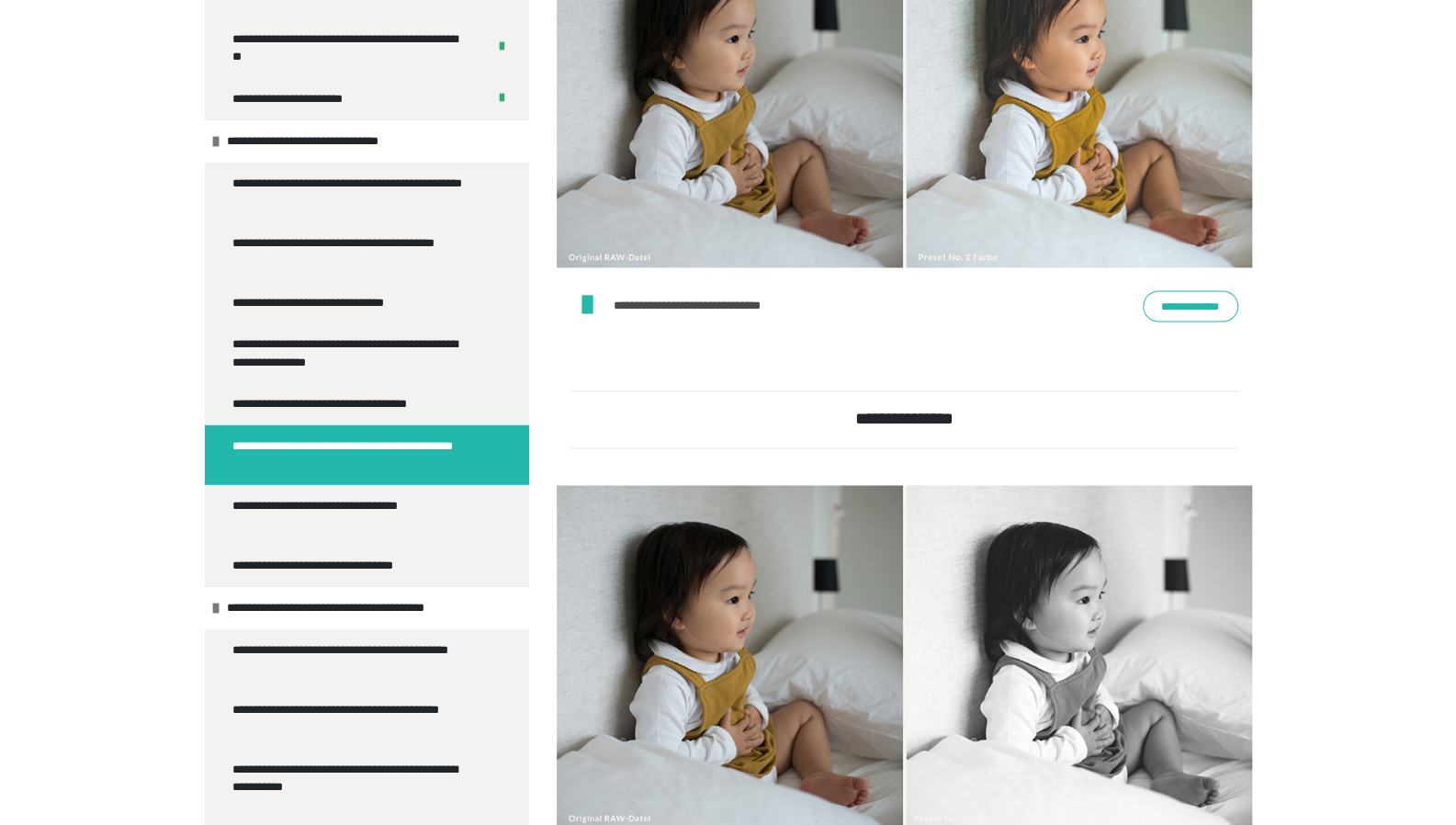scroll, scrollTop: 1902, scrollLeft: 0, axis: vertical 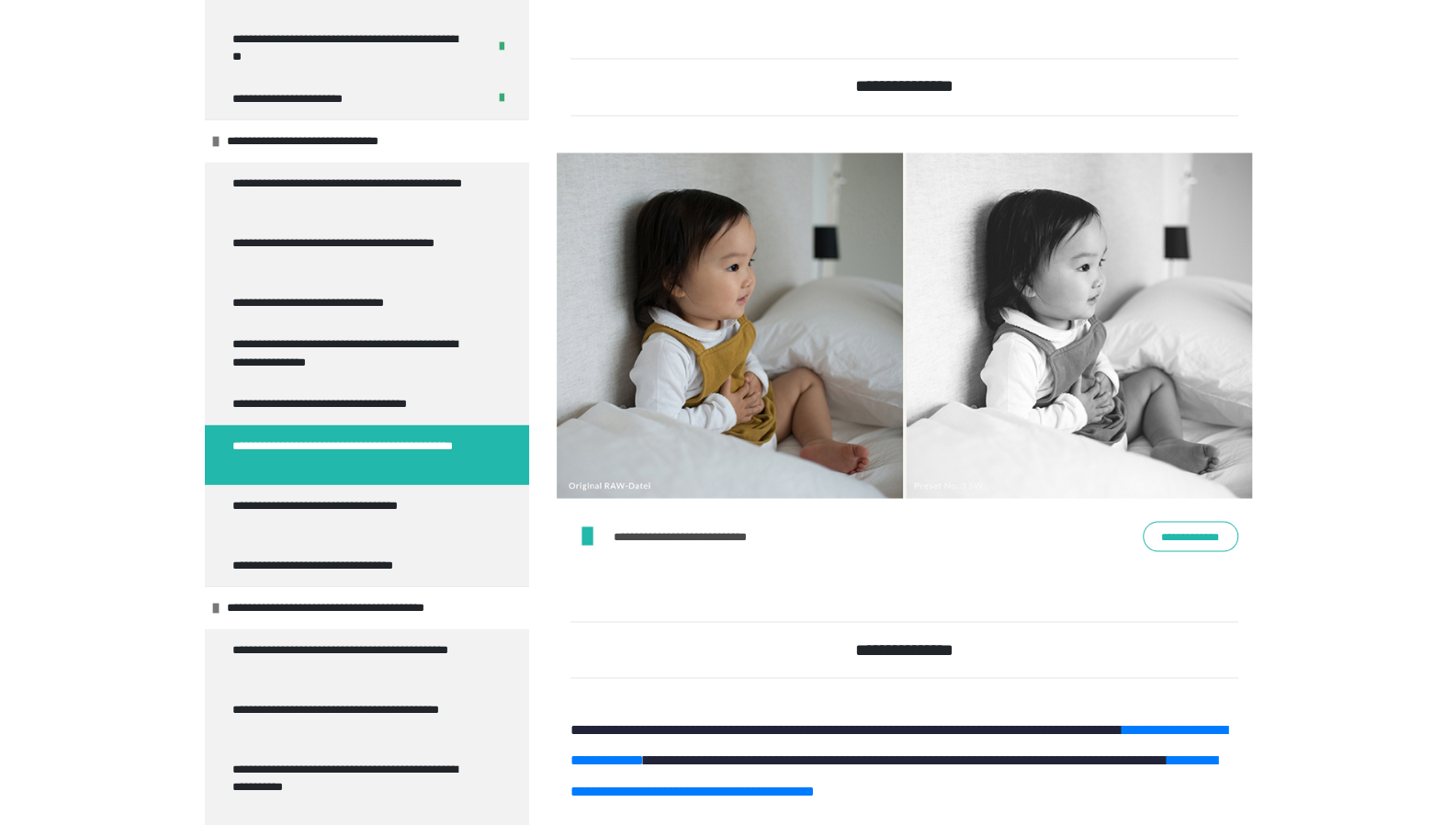 click on "**********" at bounding box center [1191, 536] 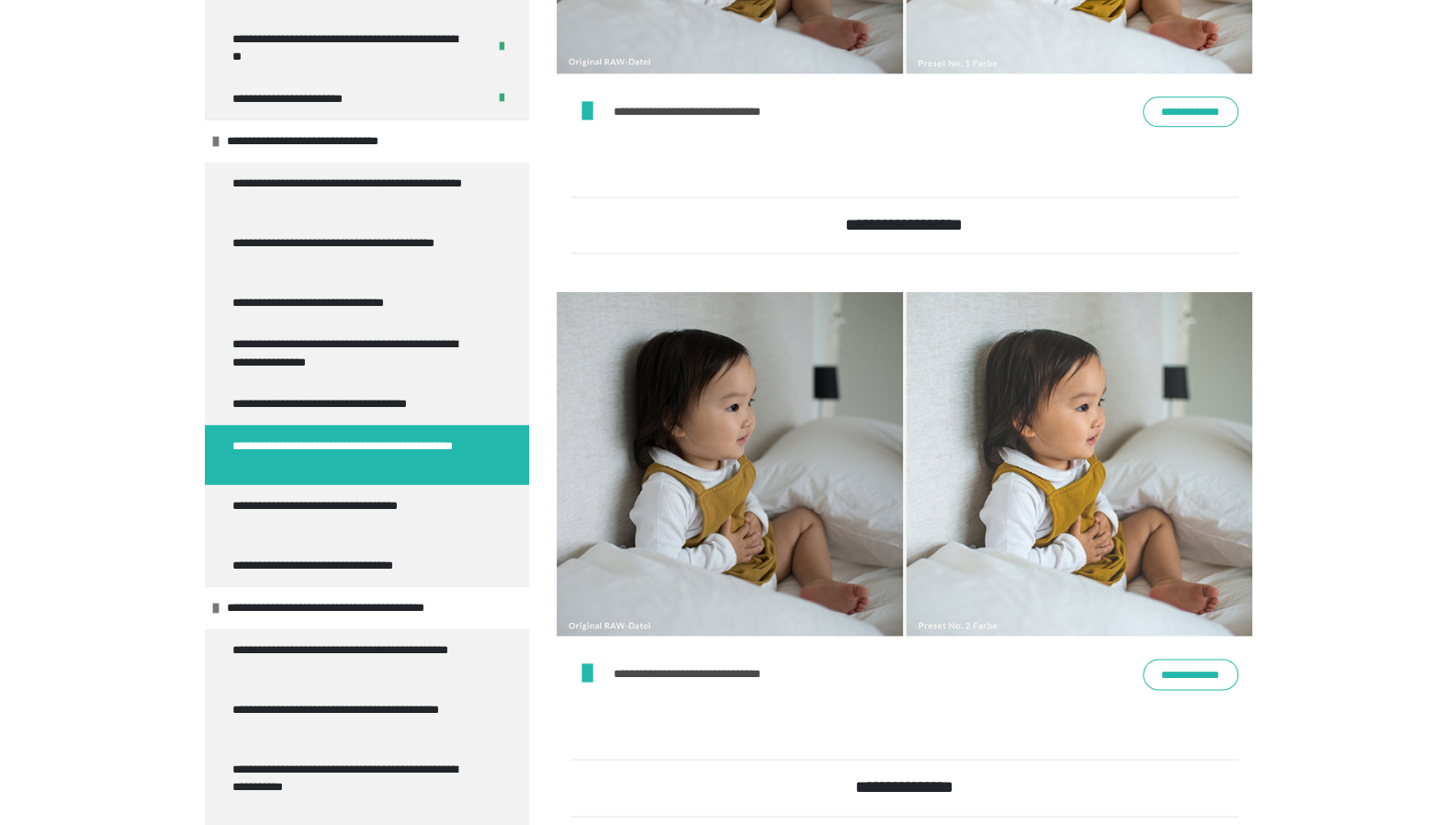 scroll, scrollTop: 891, scrollLeft: 0, axis: vertical 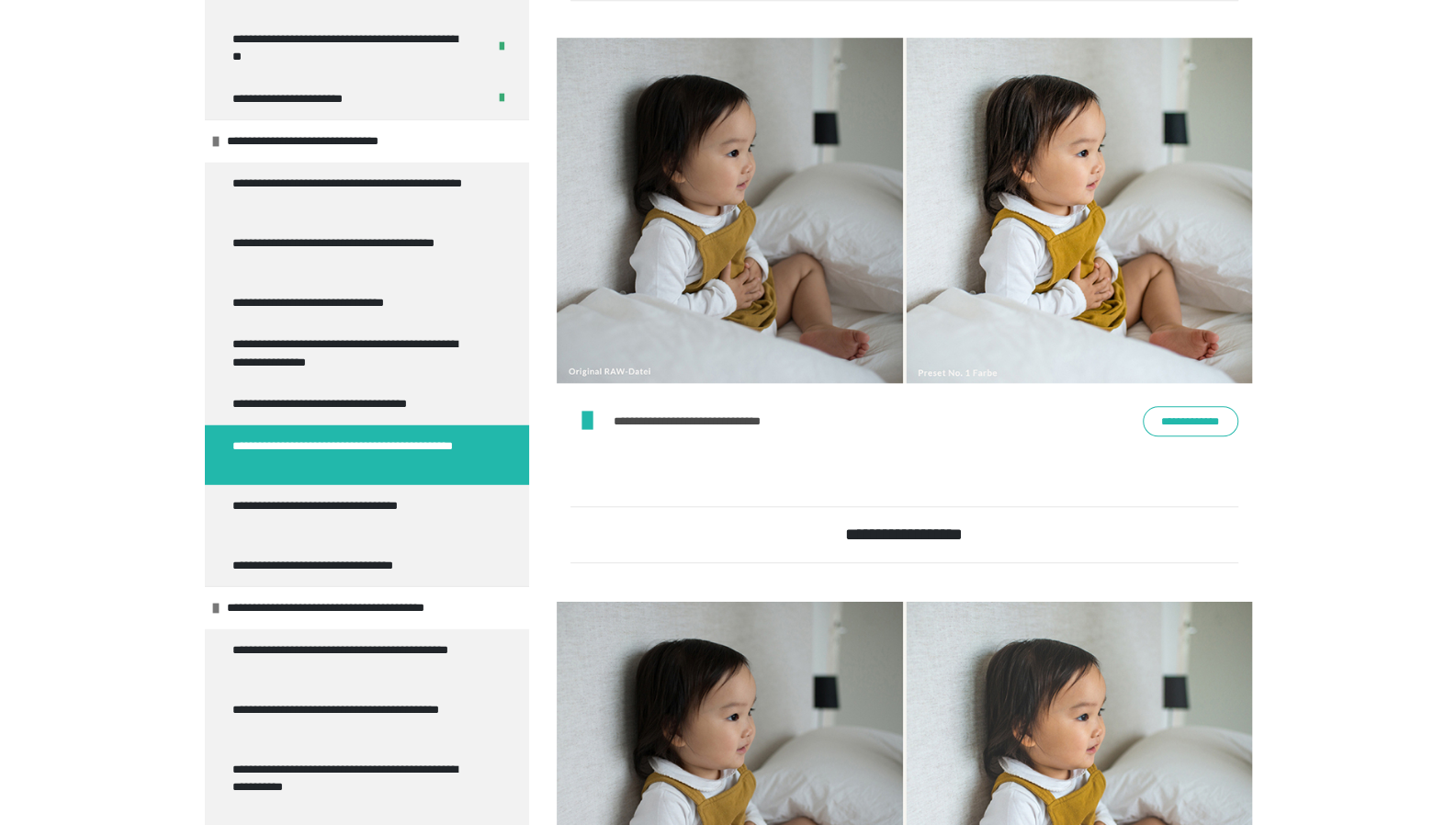 click on "**********" at bounding box center [1191, 421] 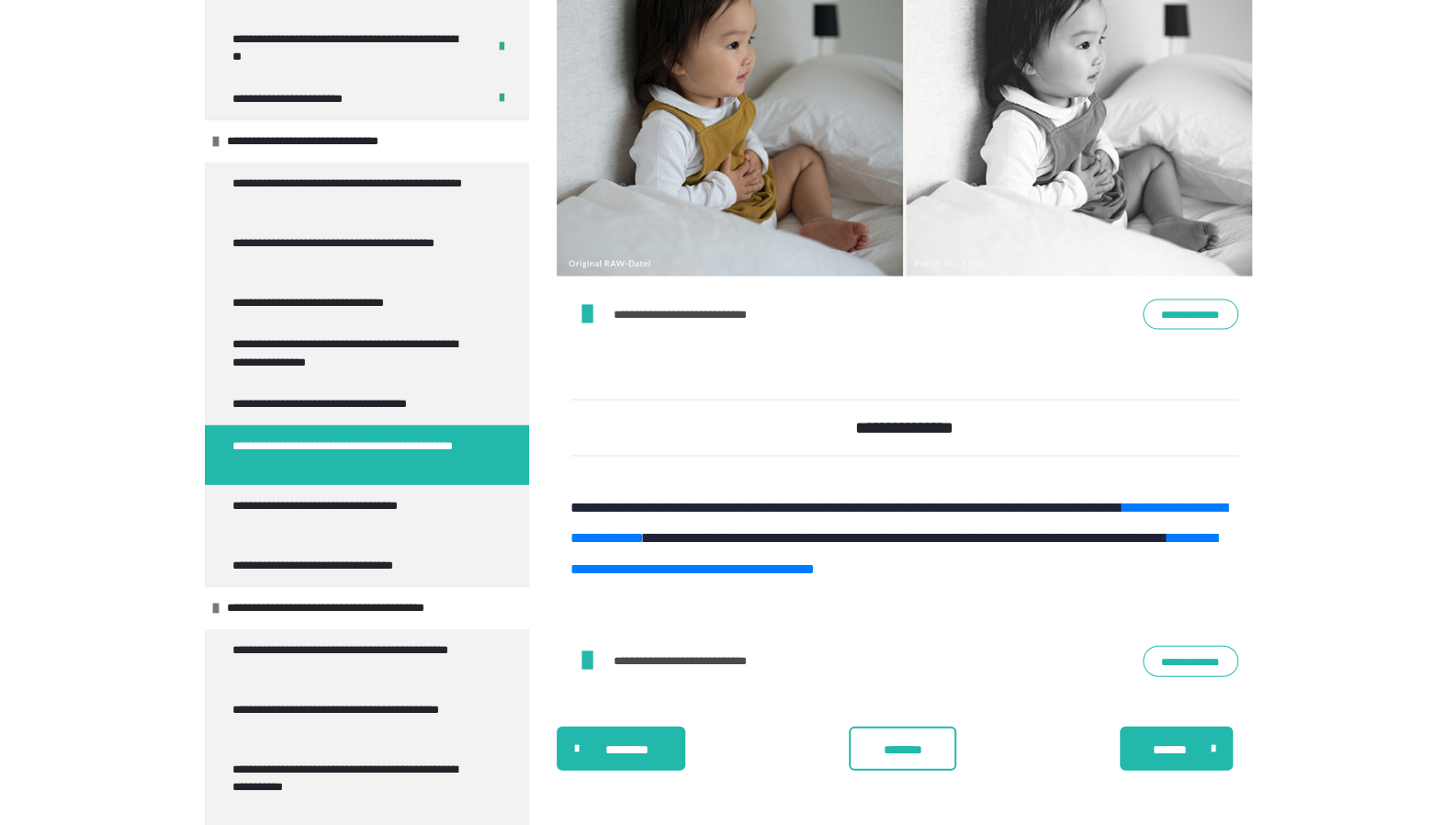 scroll, scrollTop: 2589, scrollLeft: 0, axis: vertical 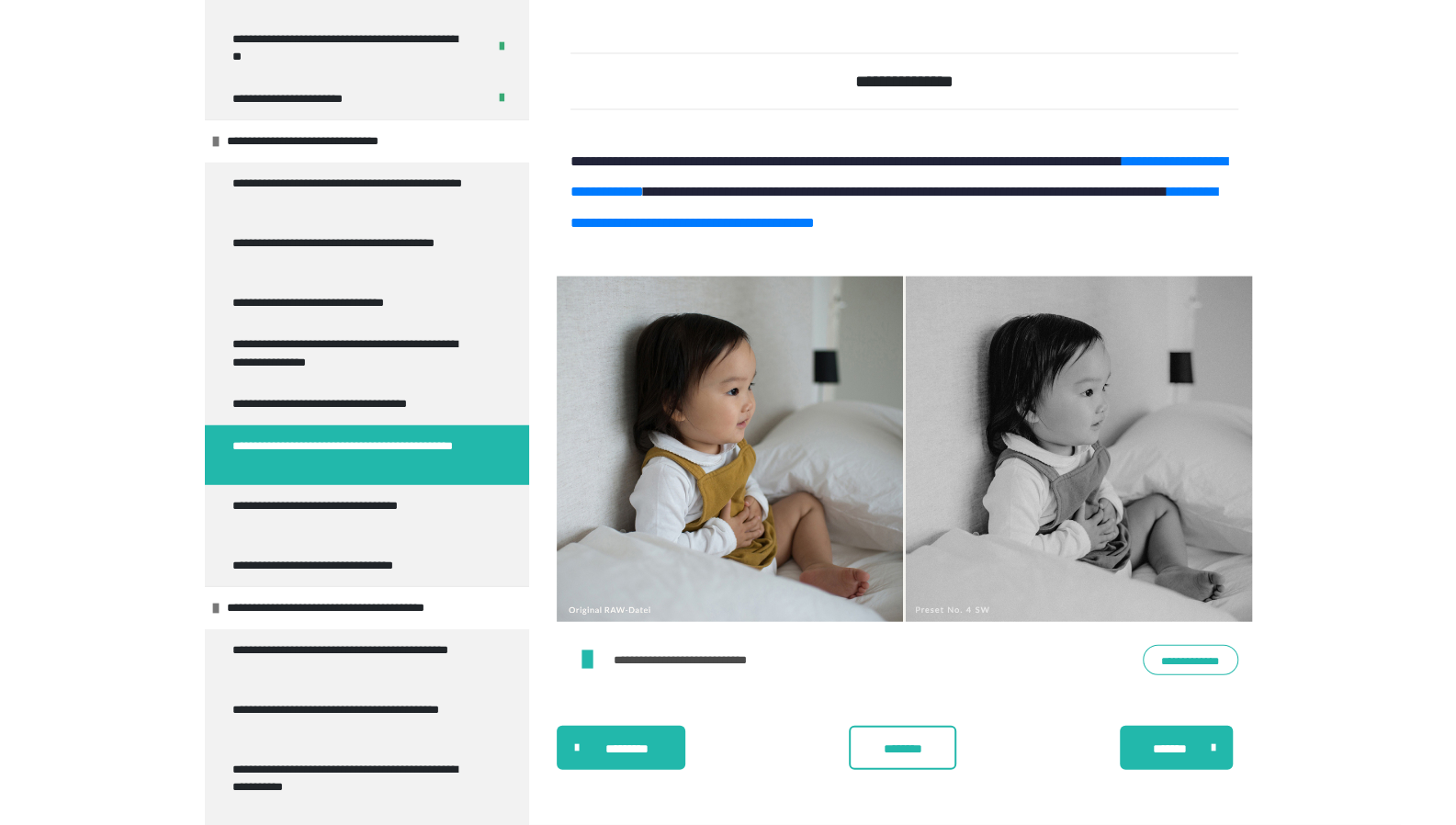 click on "**********" at bounding box center (1191, 660) 